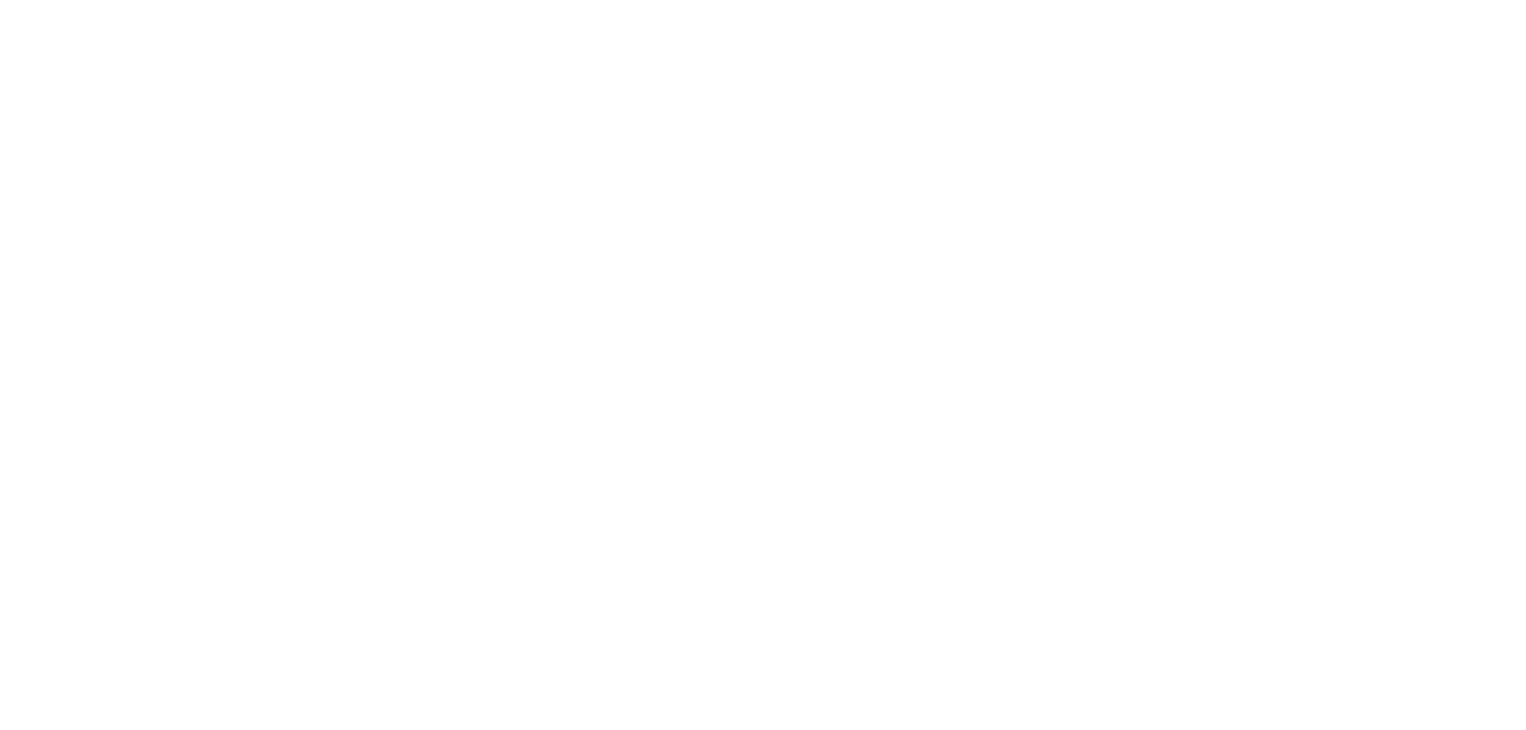 scroll, scrollTop: 0, scrollLeft: 0, axis: both 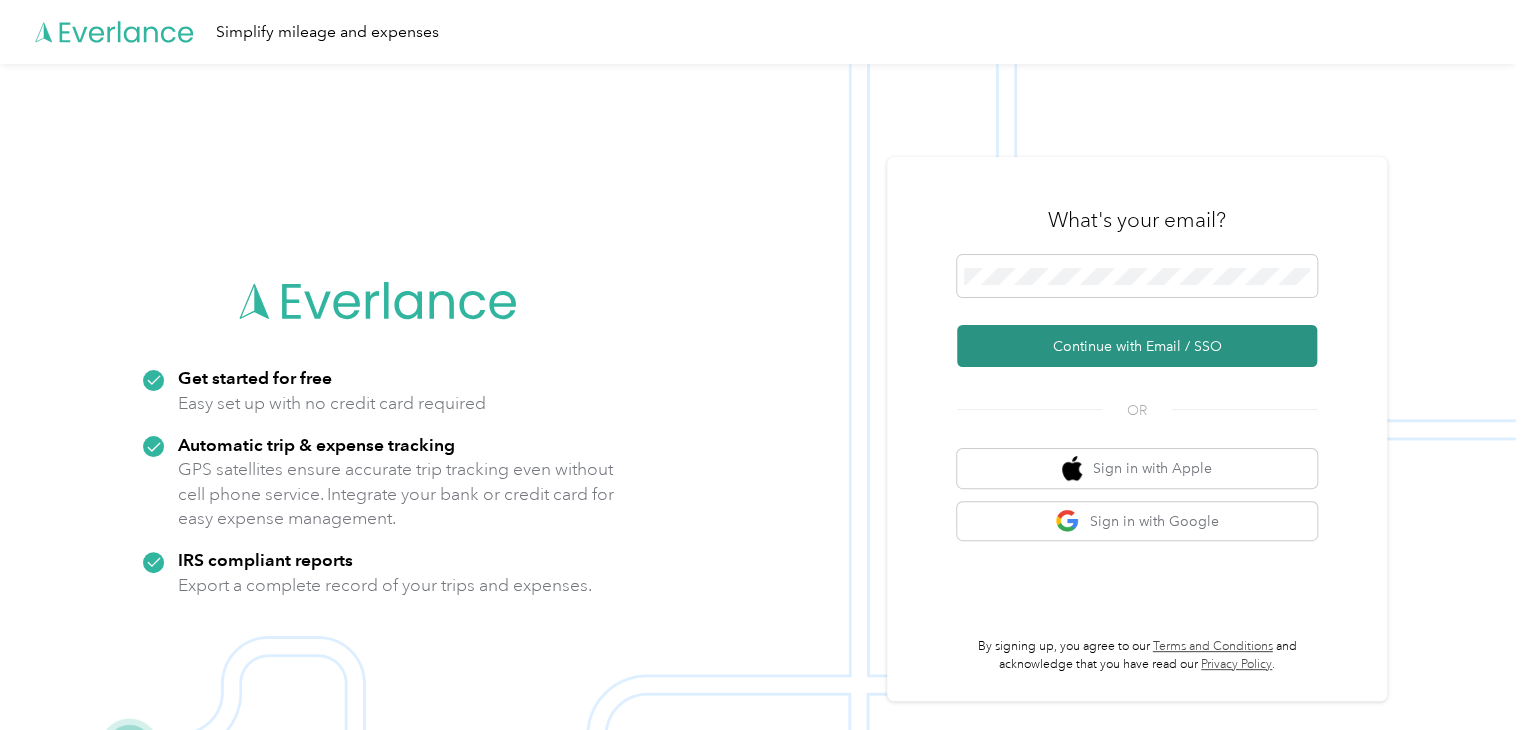 click on "Continue with Email / SSO" at bounding box center [1137, 346] 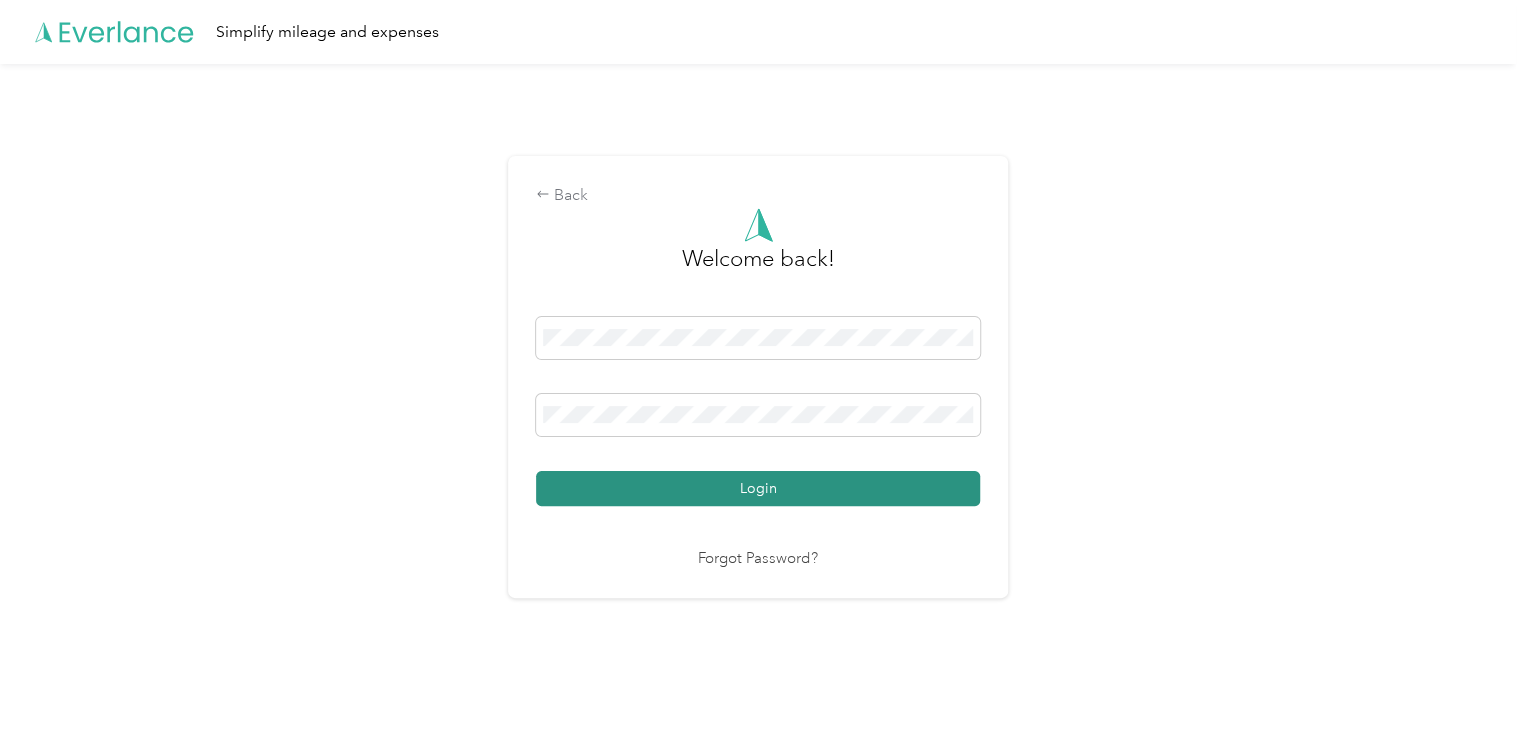 click on "Login" at bounding box center (758, 488) 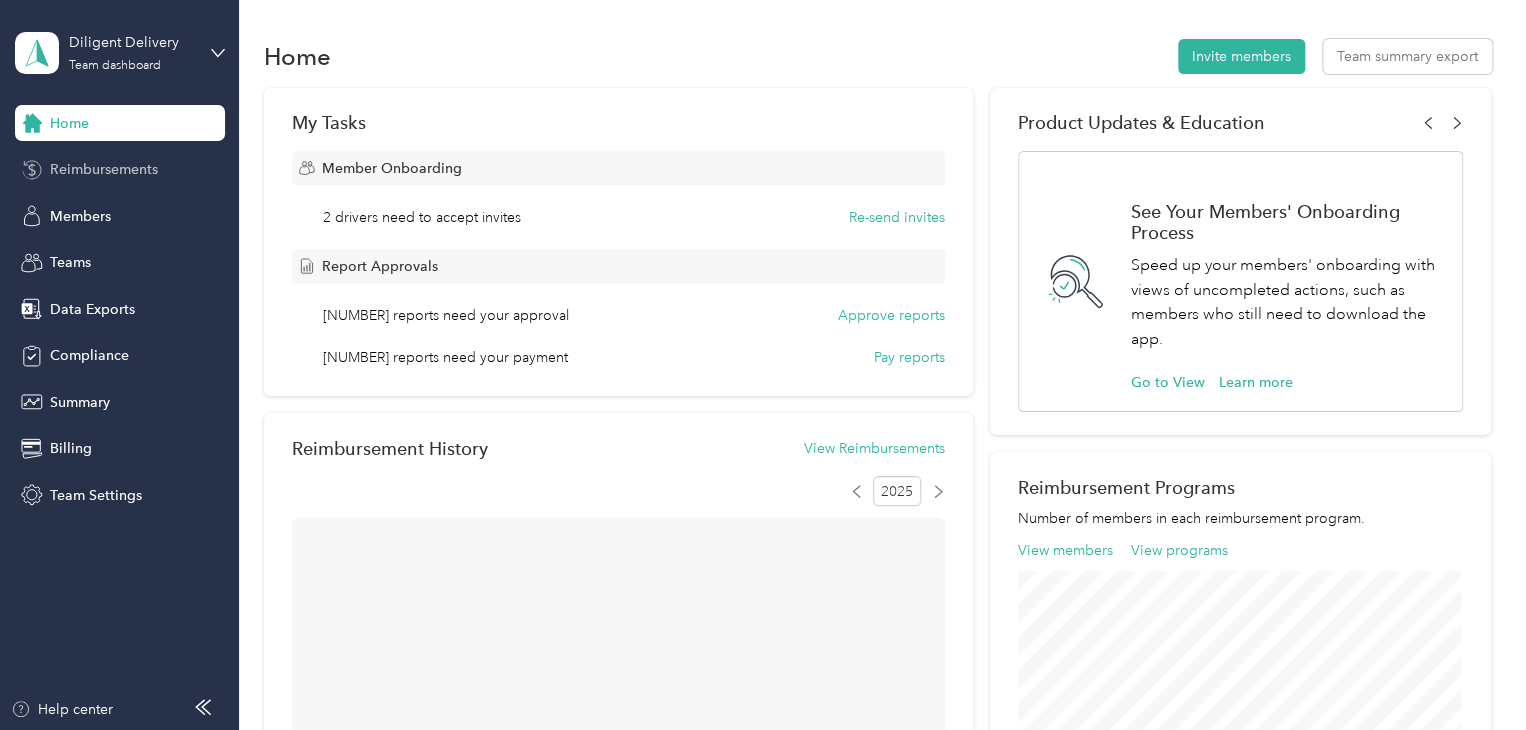 click on "Reimbursements" at bounding box center [104, 169] 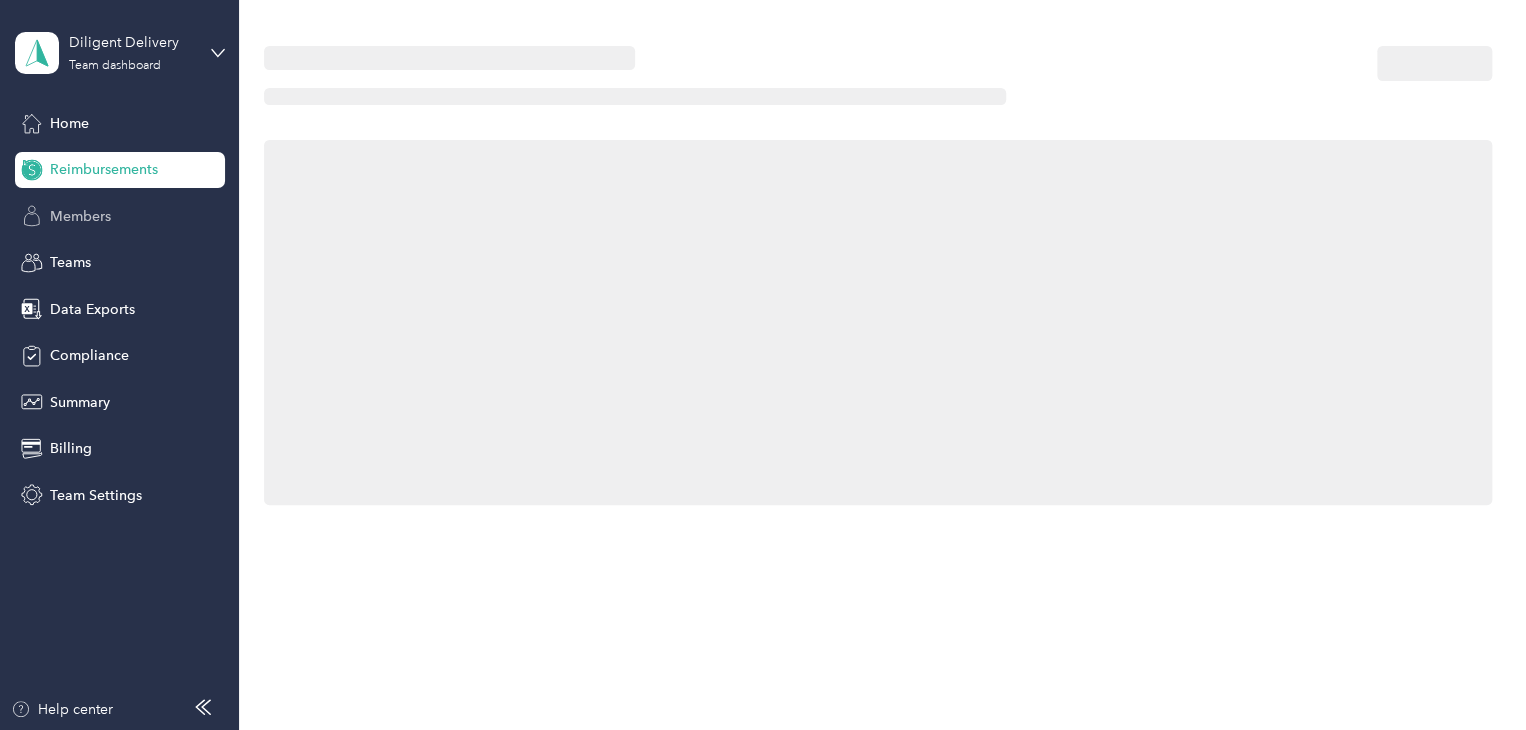 click on "Members" at bounding box center [80, 216] 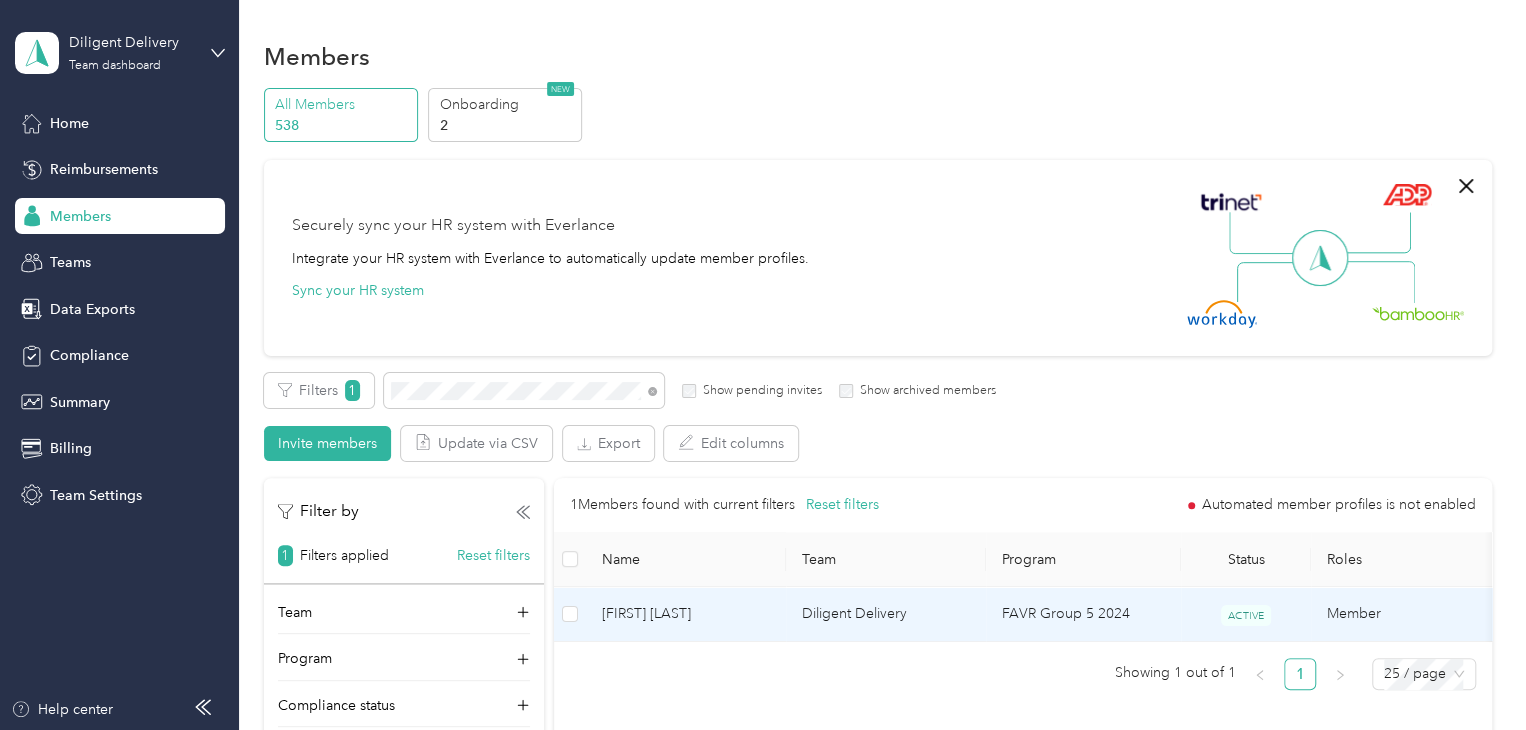 click on "[FIRST] [LAST]" at bounding box center [686, 614] 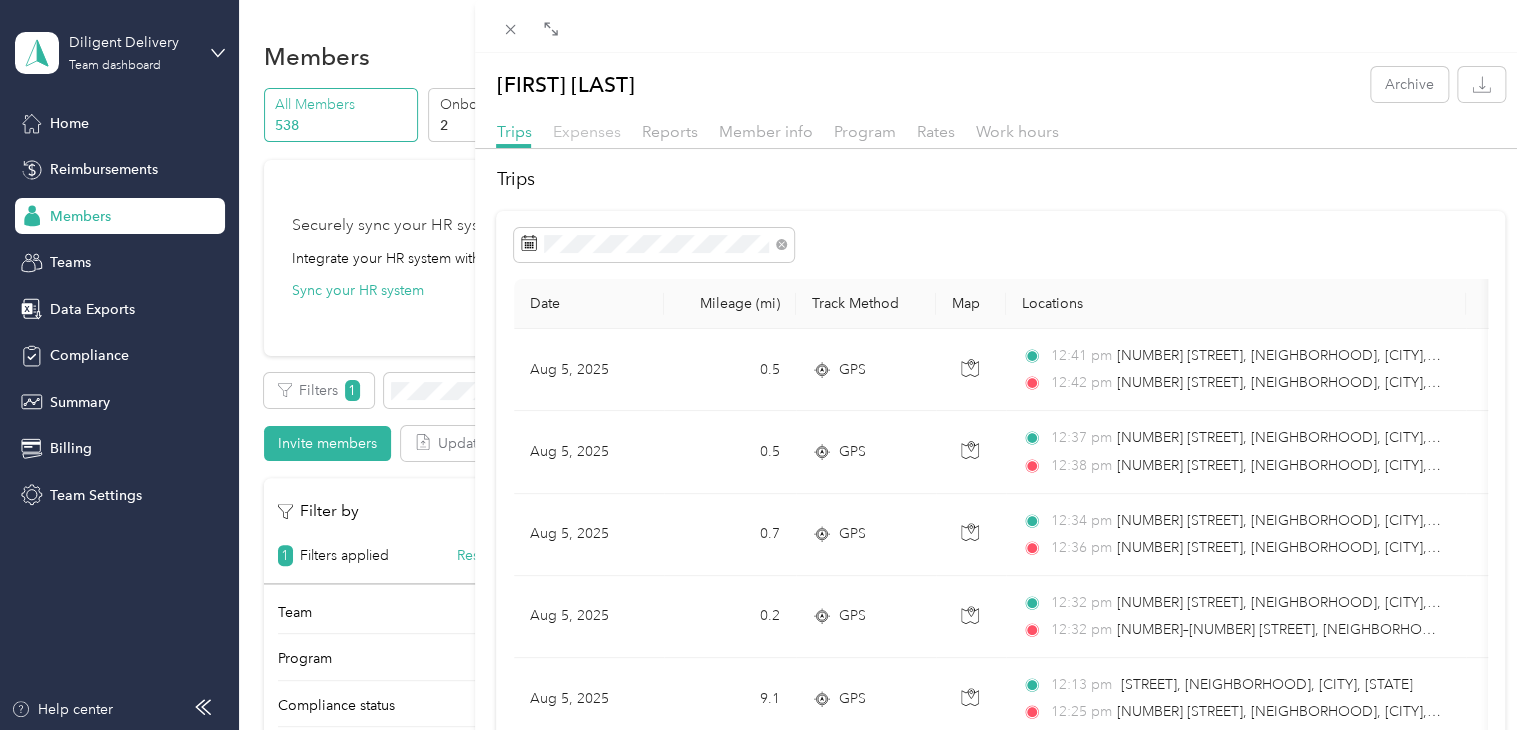 click on "Expenses" at bounding box center (586, 131) 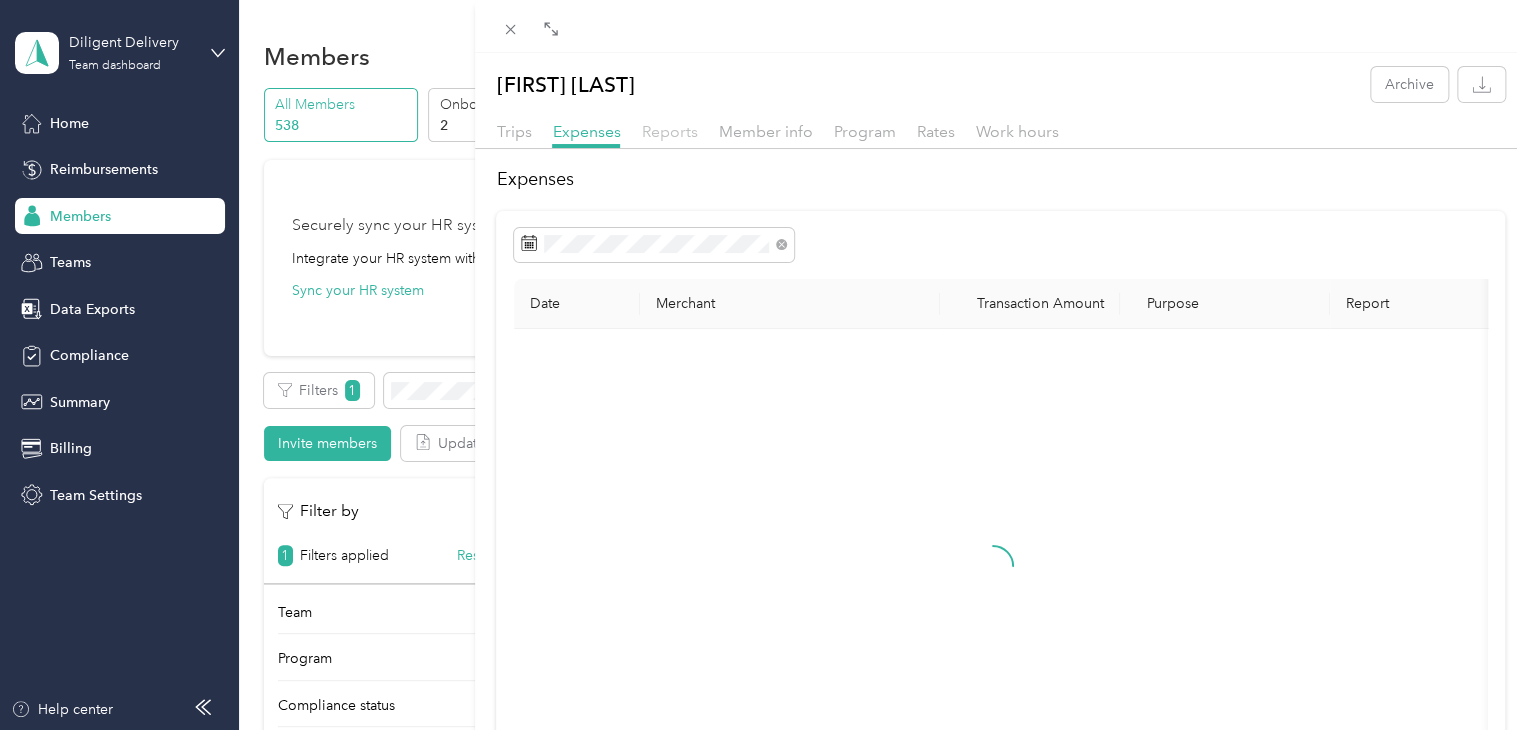 click on "Reports" at bounding box center [669, 131] 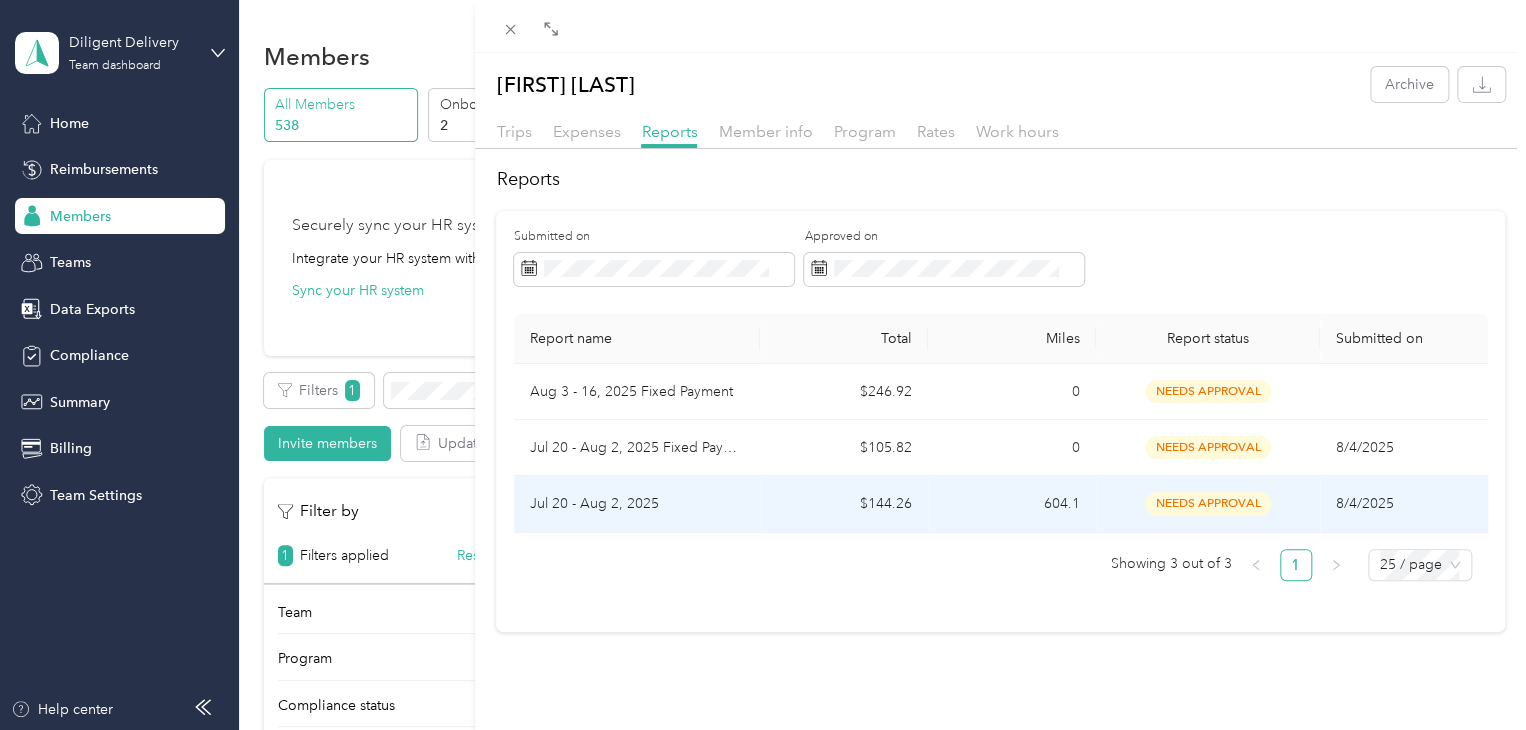 click on "Jul 20 - Aug 2, 2025" at bounding box center (637, 504) 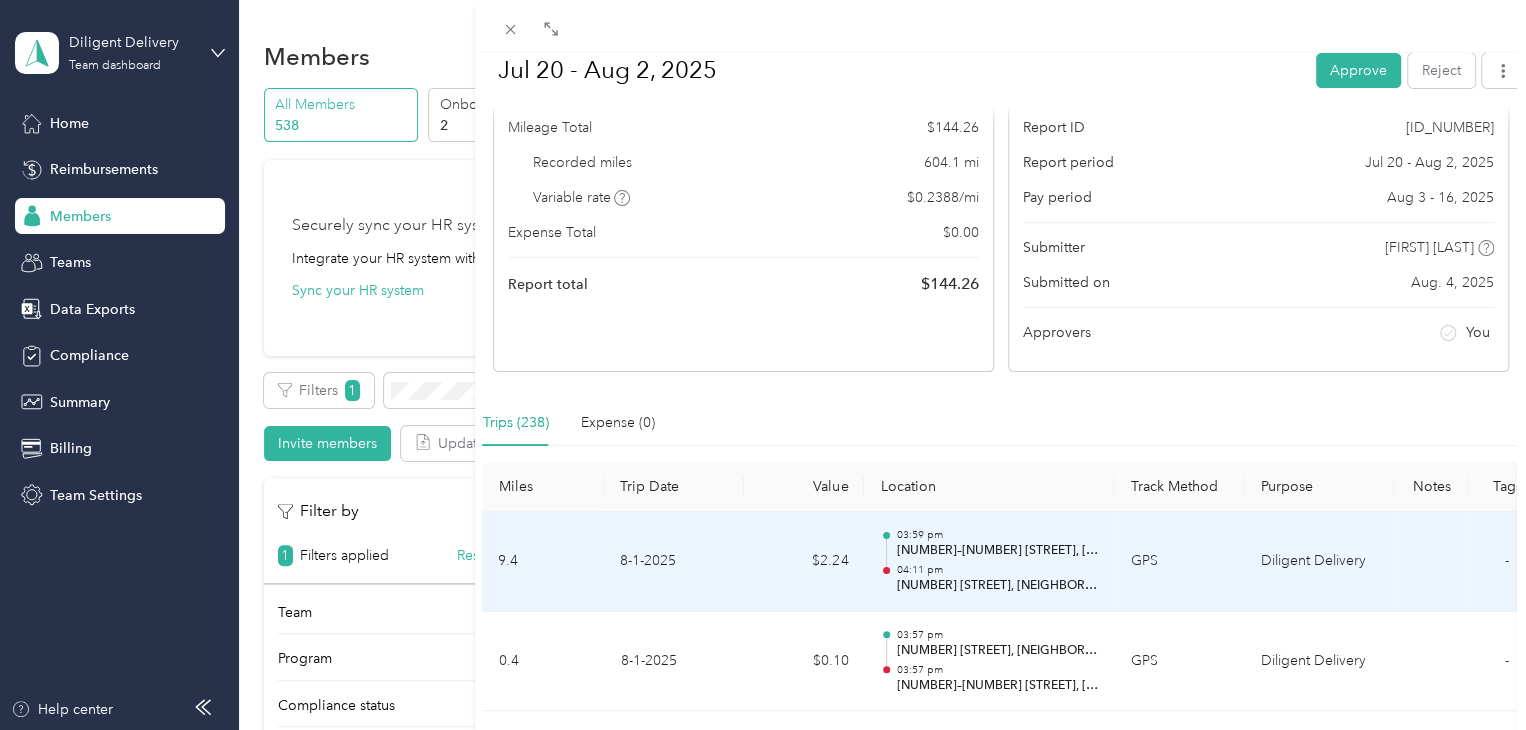 scroll, scrollTop: 0, scrollLeft: 0, axis: both 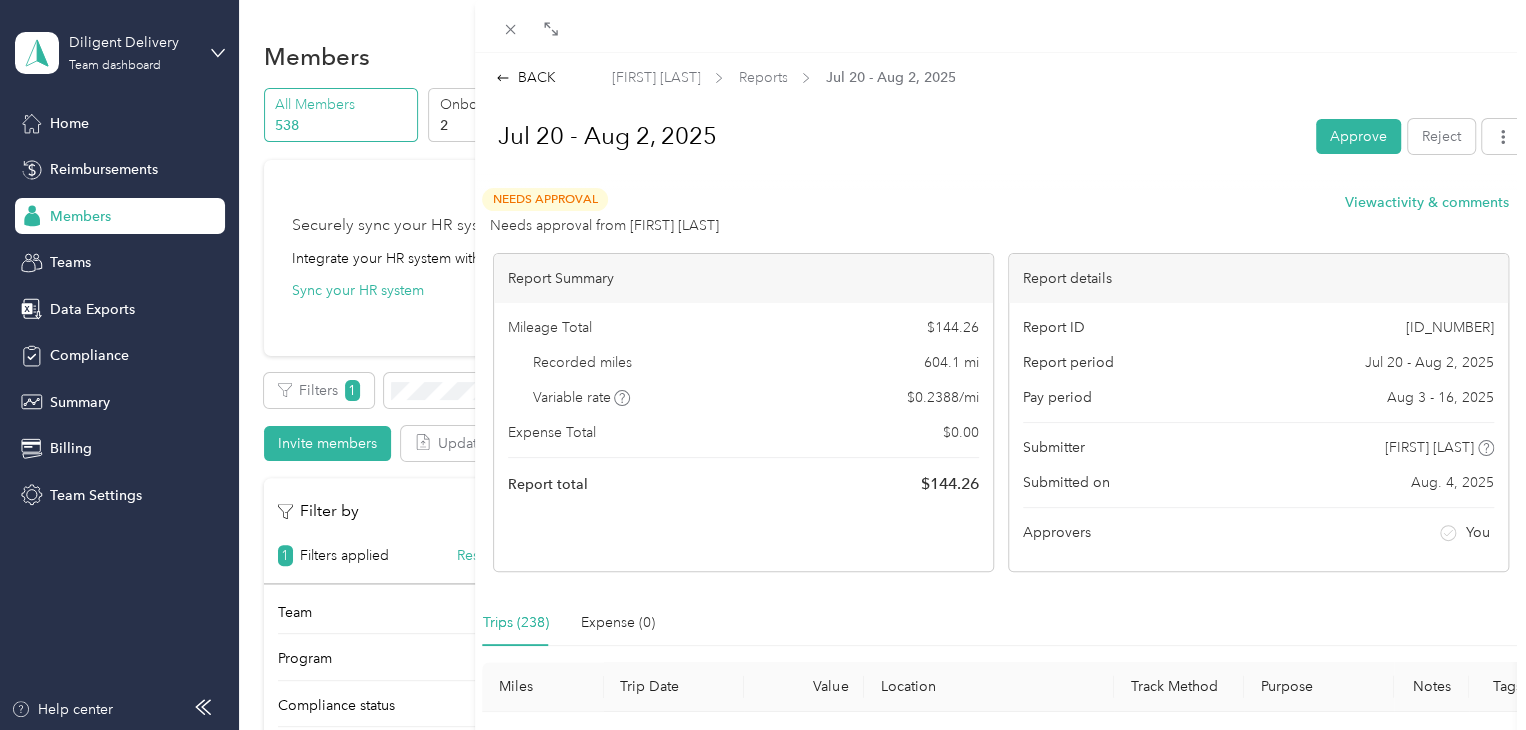 drag, startPoint x: 510, startPoint y: 29, endPoint x: 536, endPoint y: 52, distance: 34.713108 